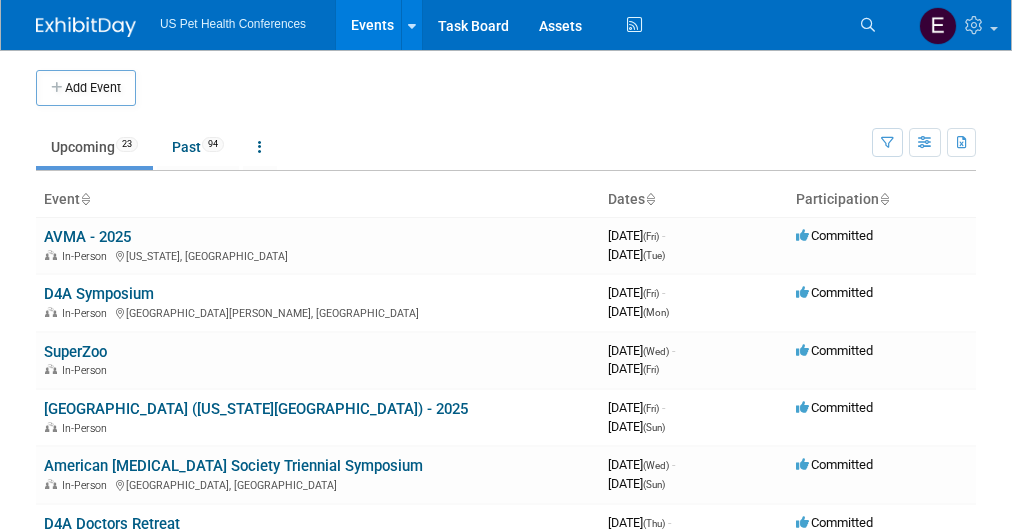 scroll, scrollTop: 0, scrollLeft: 0, axis: both 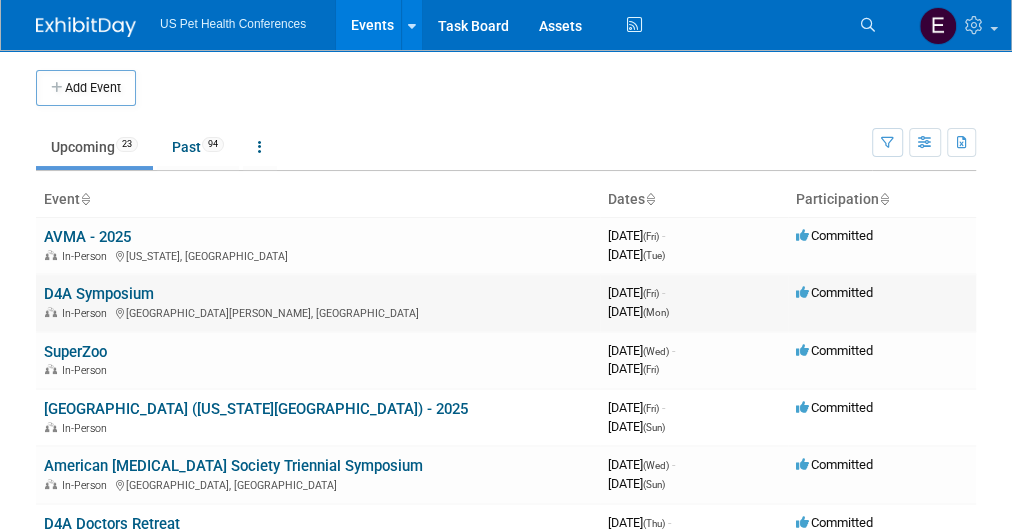 click on "D4A Symposium" at bounding box center (99, 294) 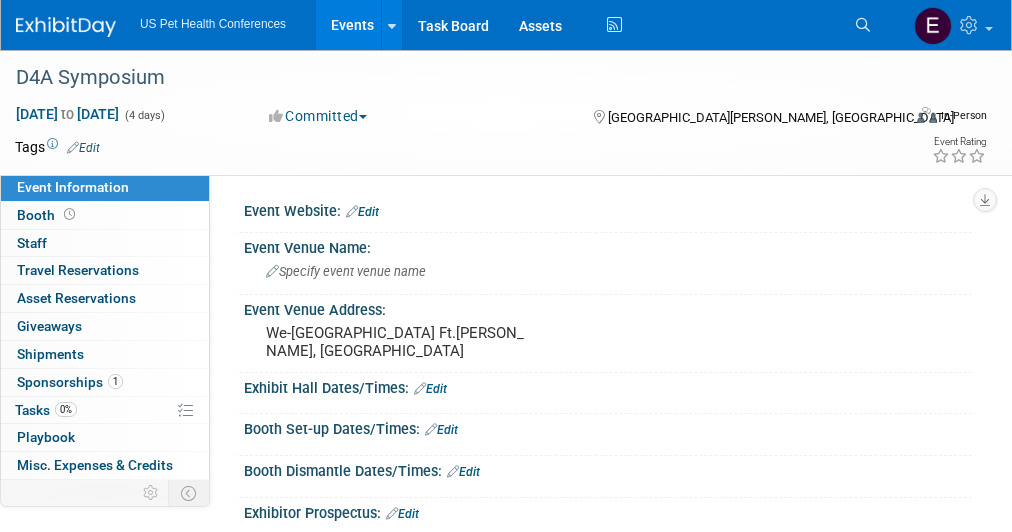 scroll, scrollTop: 0, scrollLeft: 0, axis: both 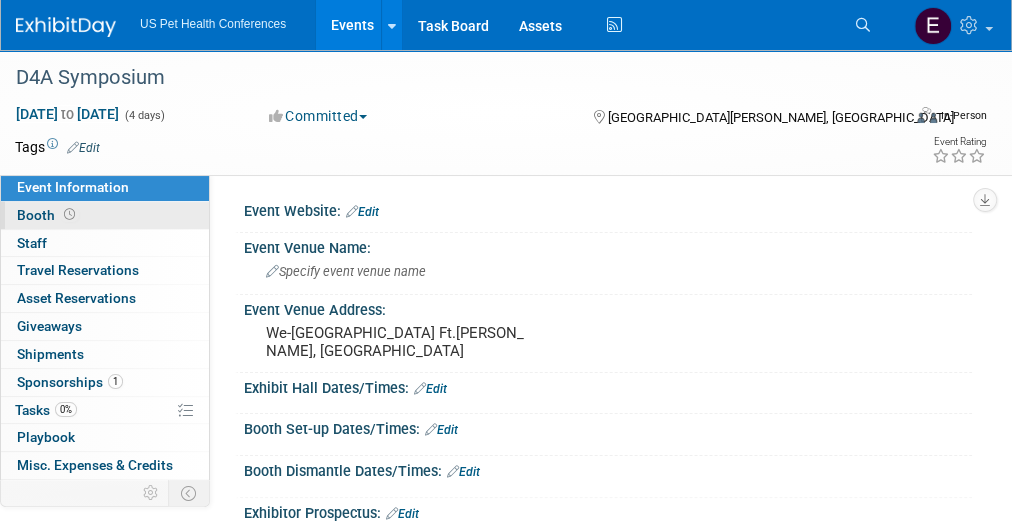 click on "Booth" at bounding box center [105, 215] 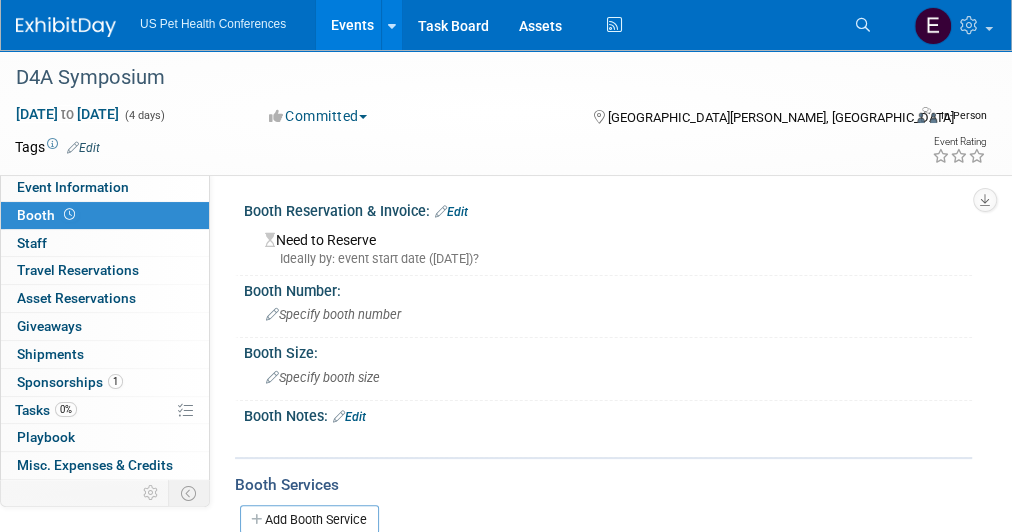 click on "0
Staff 0" at bounding box center (105, 243) 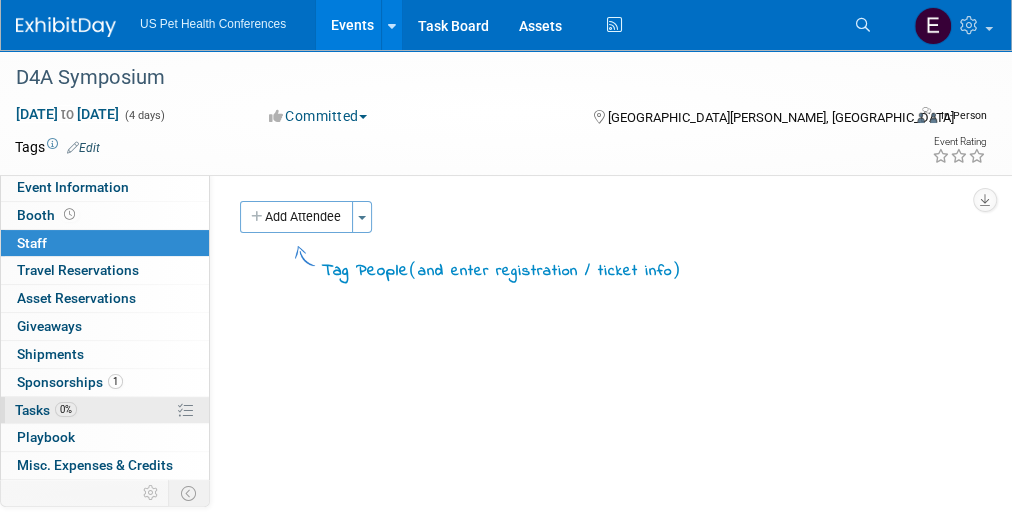 click on "Tasks 0%" at bounding box center (46, 410) 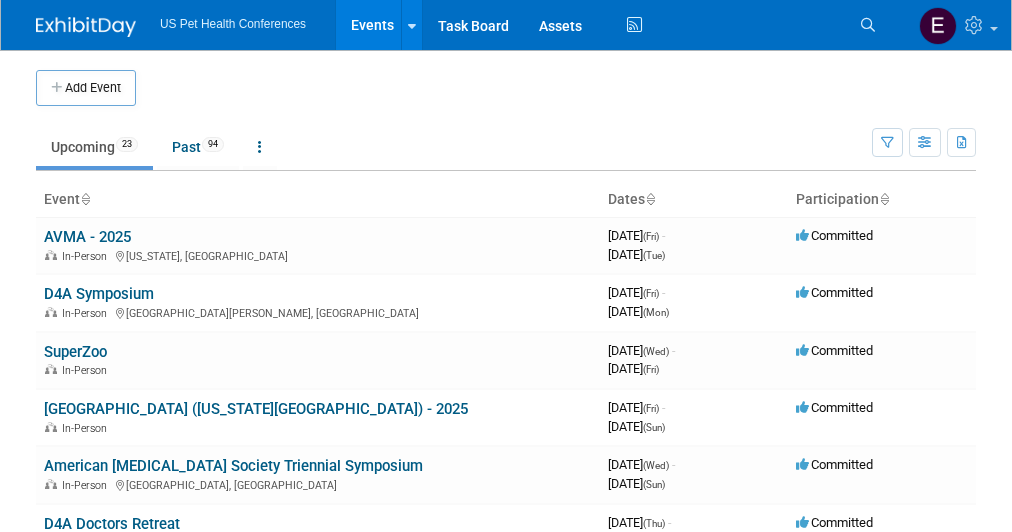 scroll, scrollTop: 0, scrollLeft: 0, axis: both 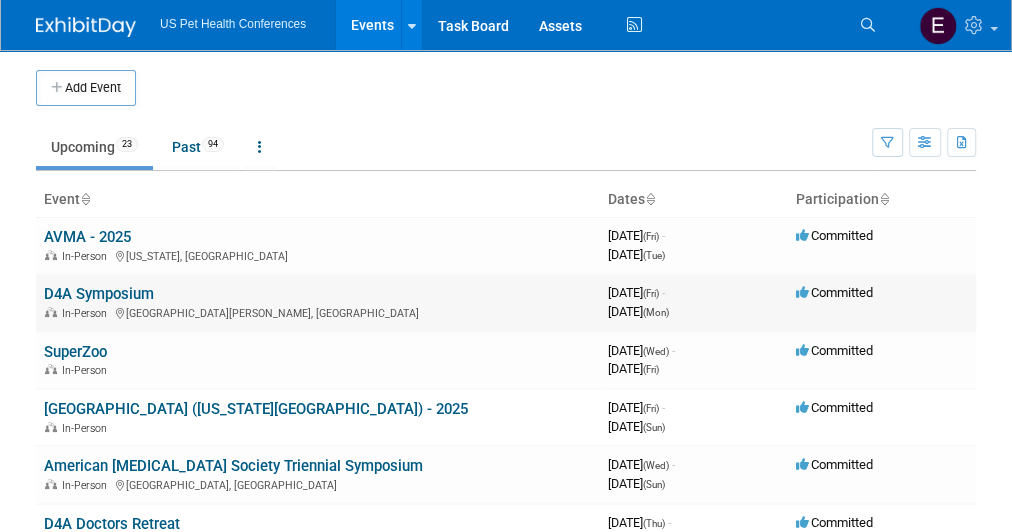 click on "D4A Symposium" at bounding box center [99, 294] 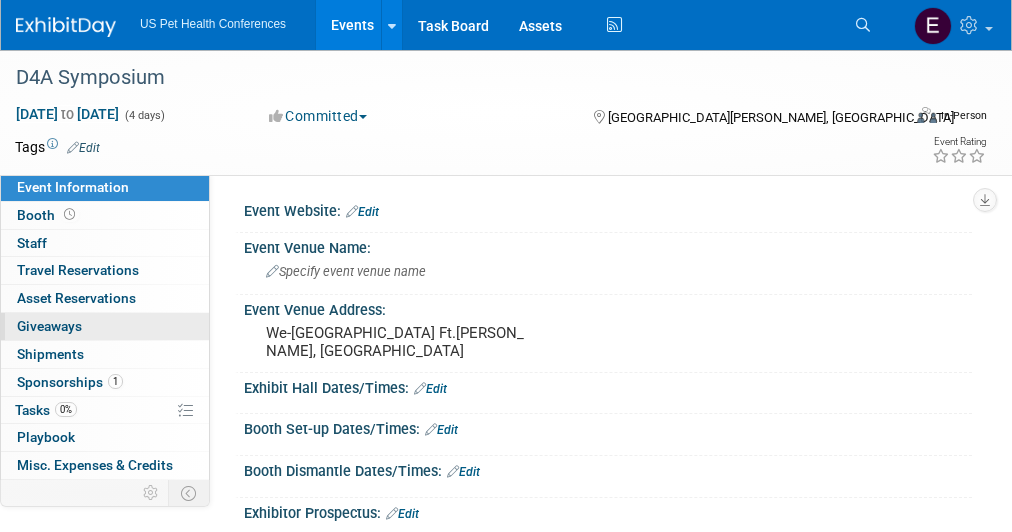 scroll, scrollTop: 0, scrollLeft: 0, axis: both 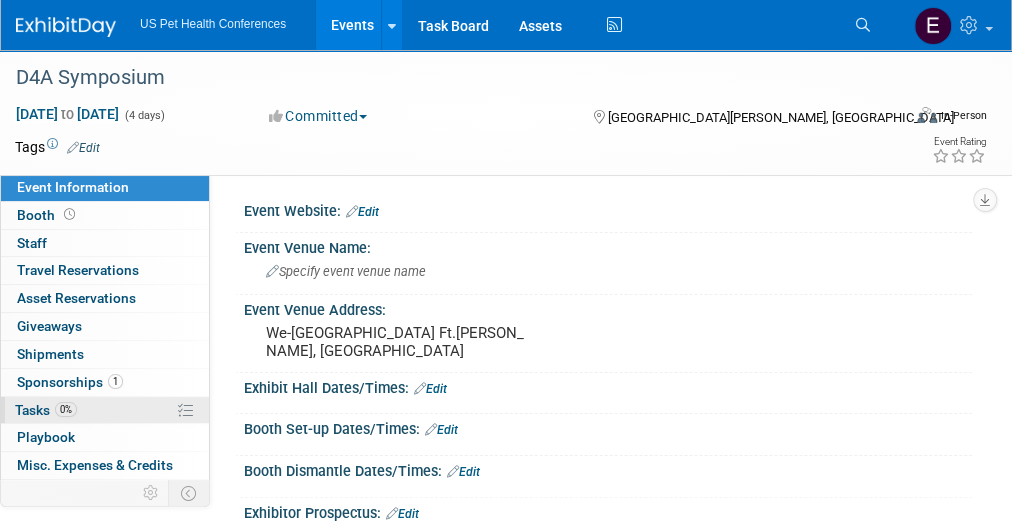 click on "0%
Tasks 0%" at bounding box center [105, 410] 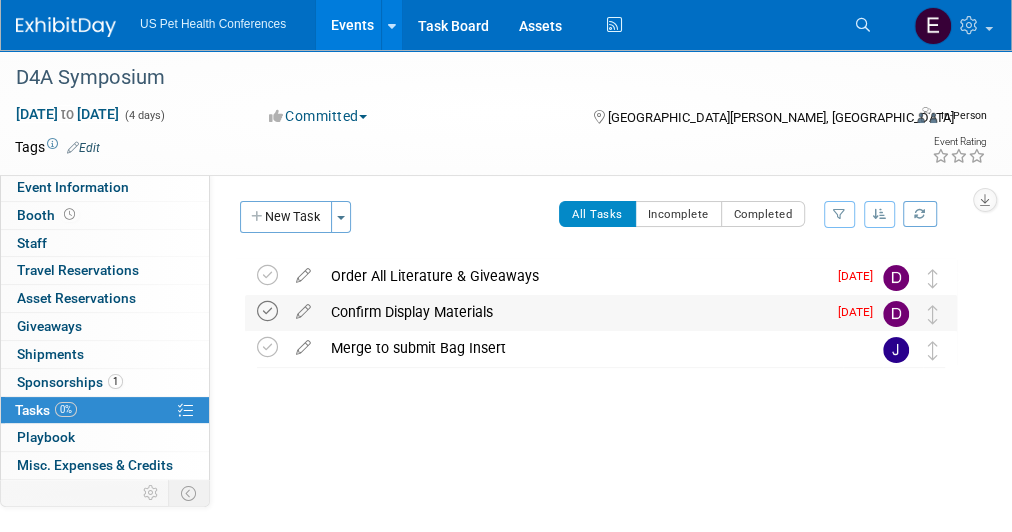 click at bounding box center (267, 311) 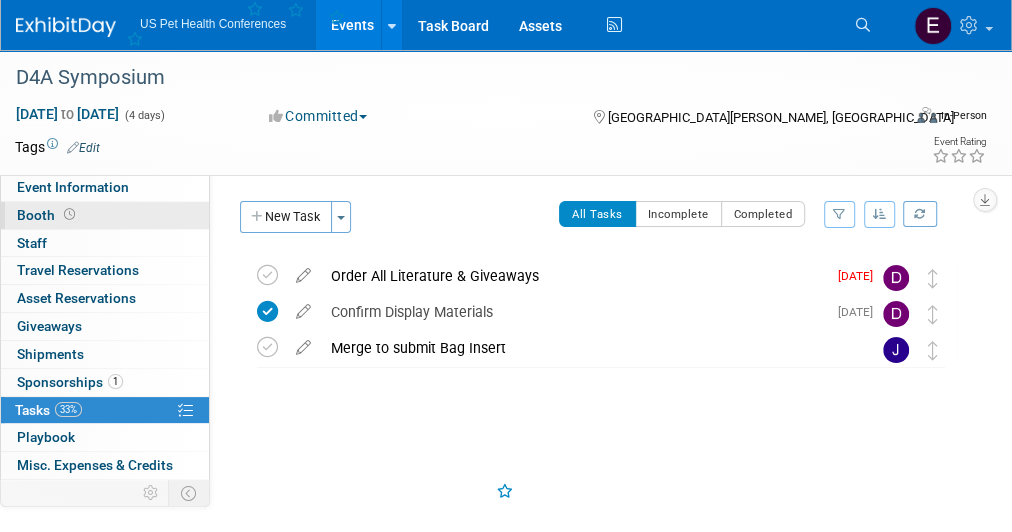 click on "Booth" at bounding box center [105, 215] 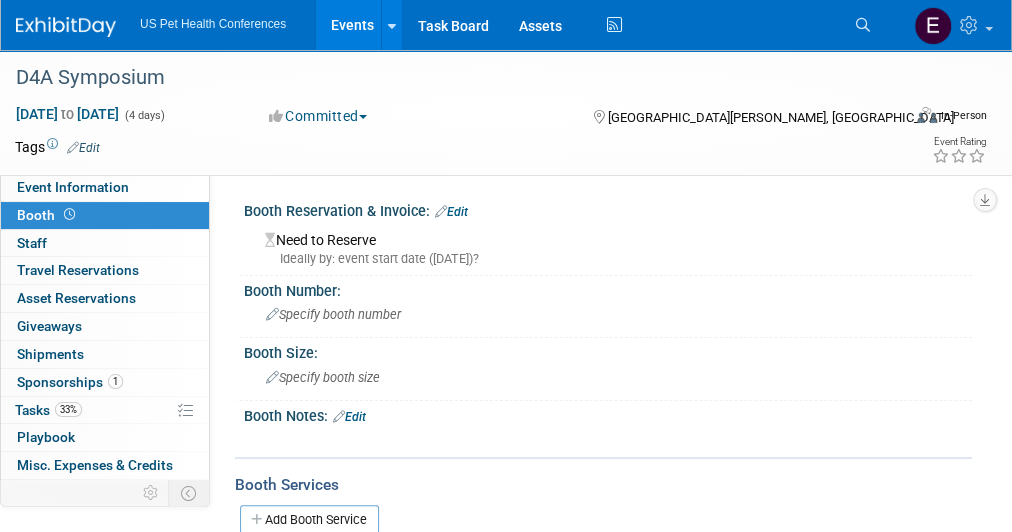 click on "Edit" at bounding box center (349, 417) 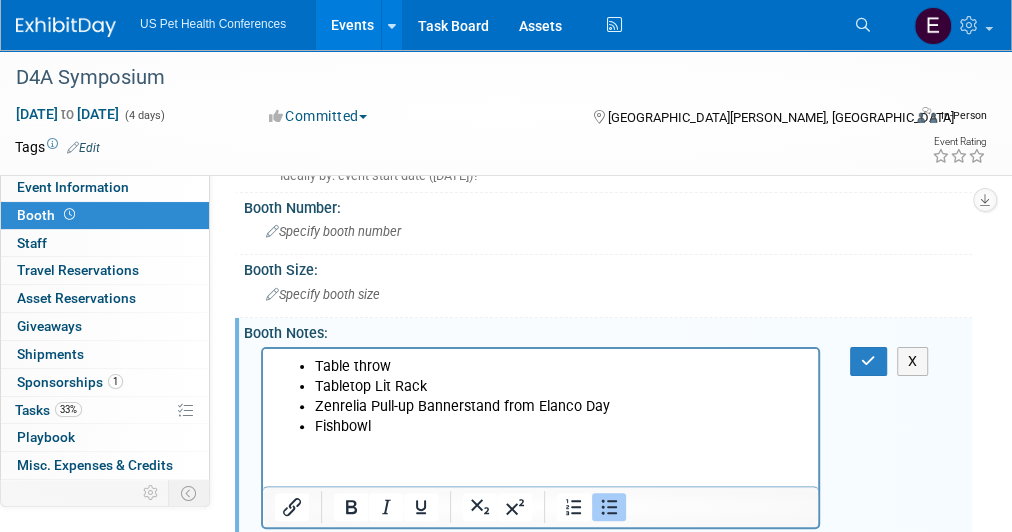 scroll, scrollTop: 93, scrollLeft: 0, axis: vertical 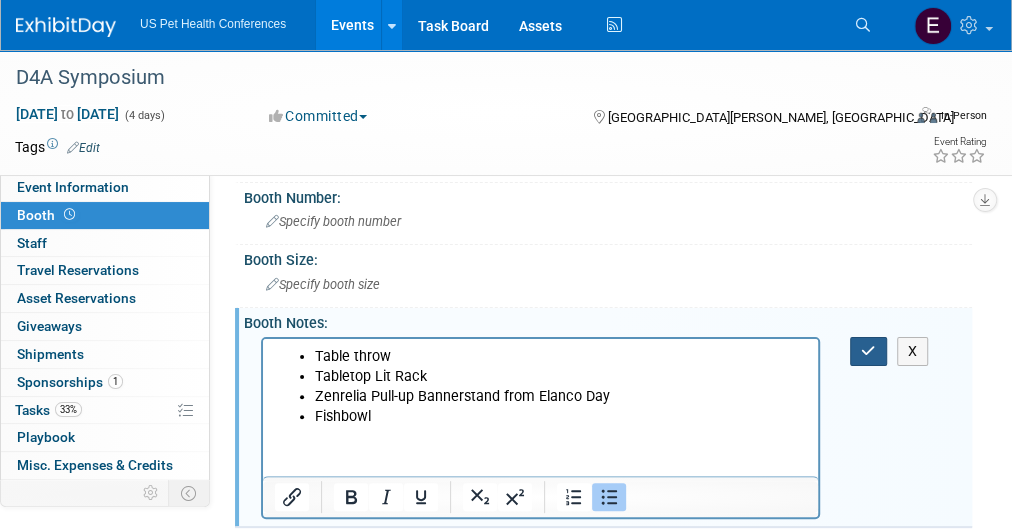 click at bounding box center (868, 351) 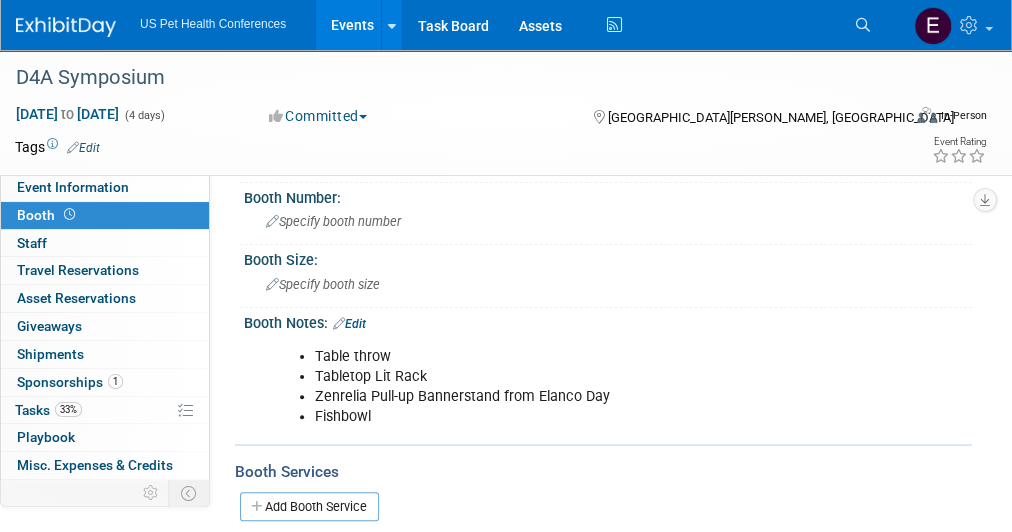 click on "Edit" at bounding box center (349, 324) 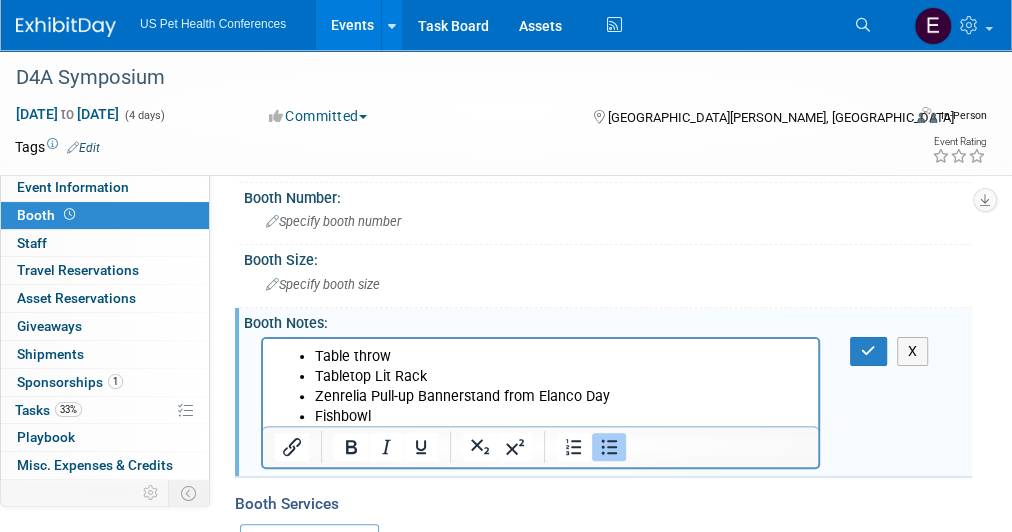 scroll, scrollTop: 0, scrollLeft: 0, axis: both 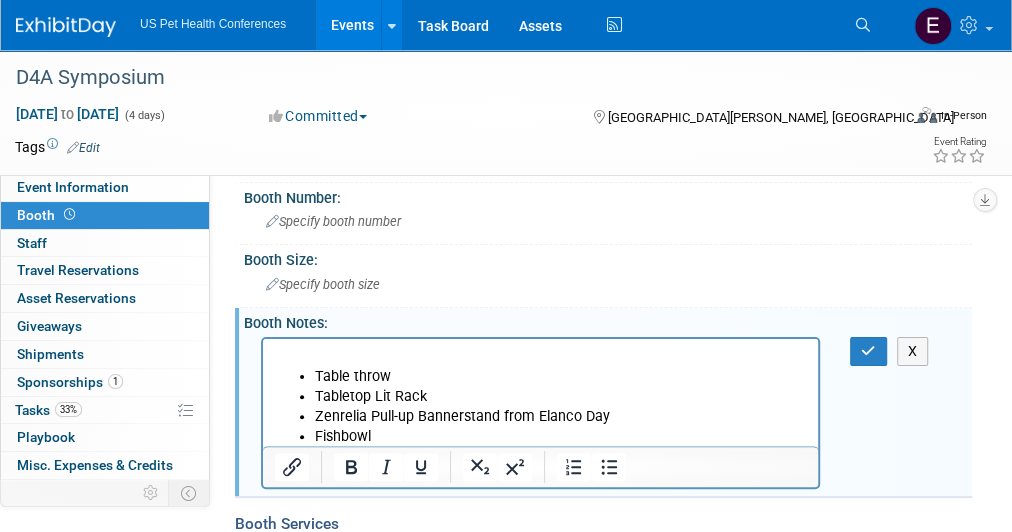 type 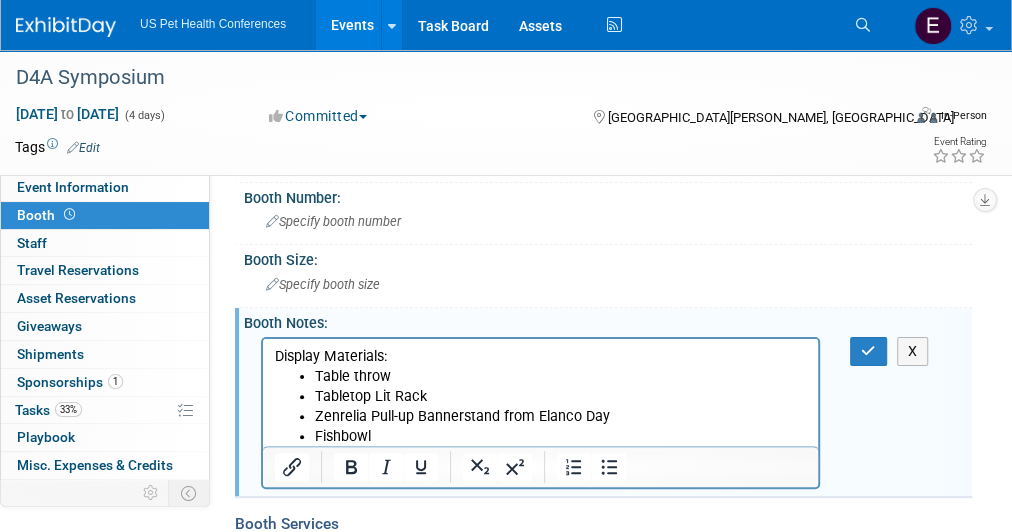 click on "Fishbowl" at bounding box center [561, 436] 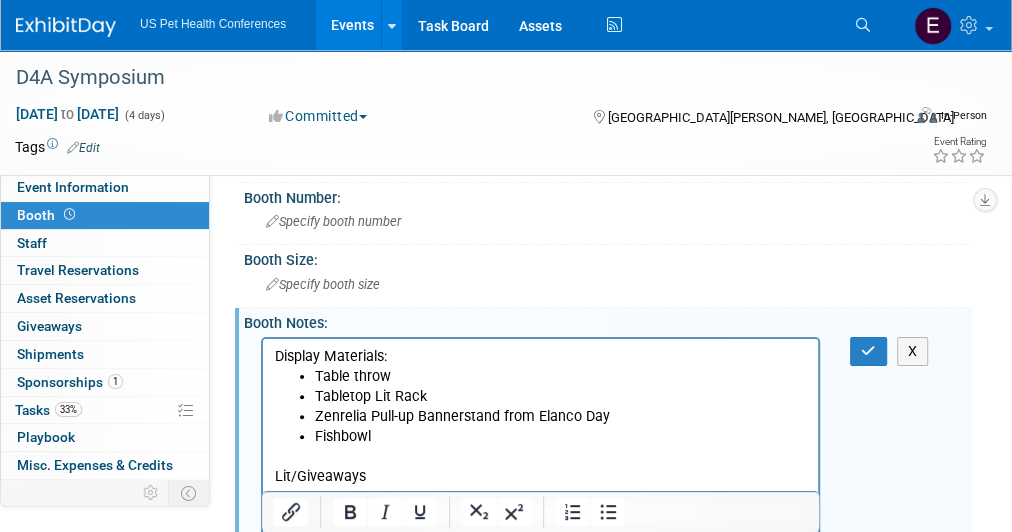 scroll, scrollTop: 165, scrollLeft: 0, axis: vertical 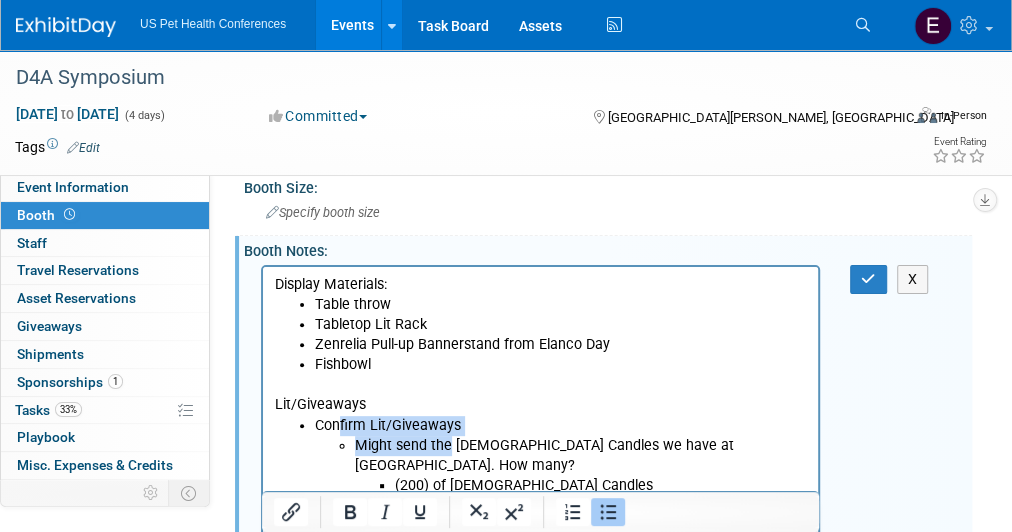 drag, startPoint x: 446, startPoint y: 444, endPoint x: 342, endPoint y: 431, distance: 104.80935 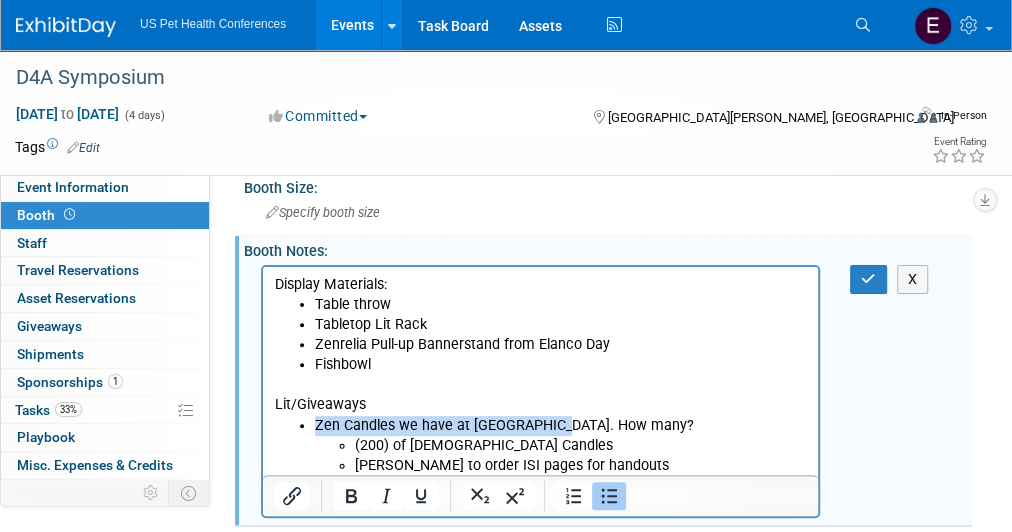 drag, startPoint x: 624, startPoint y: 418, endPoint x: 551, endPoint y: 419, distance: 73.00685 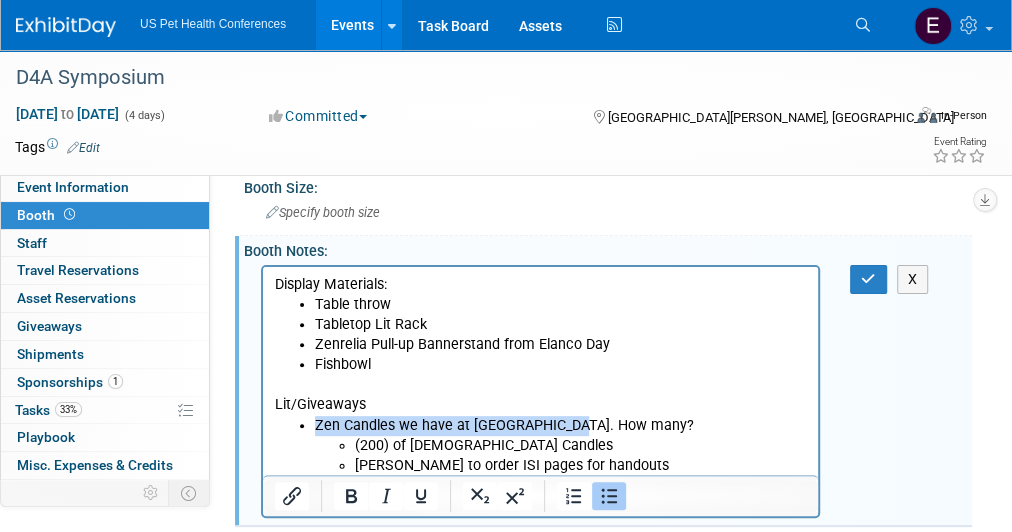 drag, startPoint x: 614, startPoint y: 422, endPoint x: 572, endPoint y: 416, distance: 42.426407 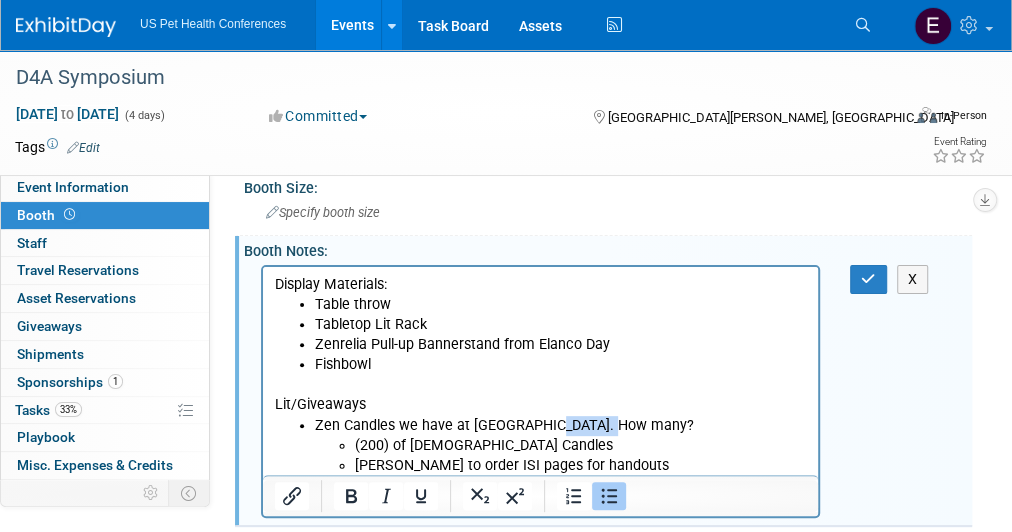 drag, startPoint x: 545, startPoint y: 422, endPoint x: 606, endPoint y: 428, distance: 61.294373 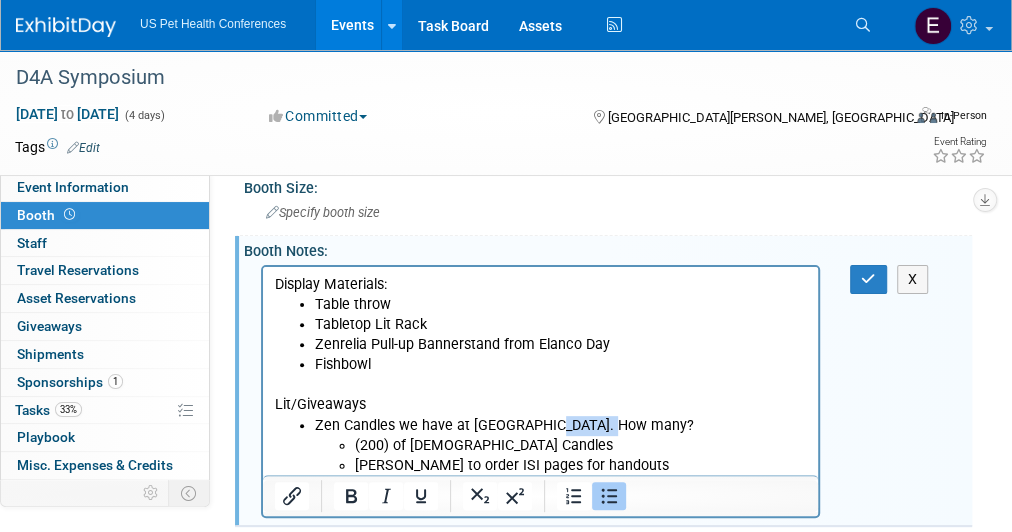 click on "Zen Candles we have at Hamilton. How many? (200) of Zen Candles Debra to order ISI pages for handouts" at bounding box center [561, 445] 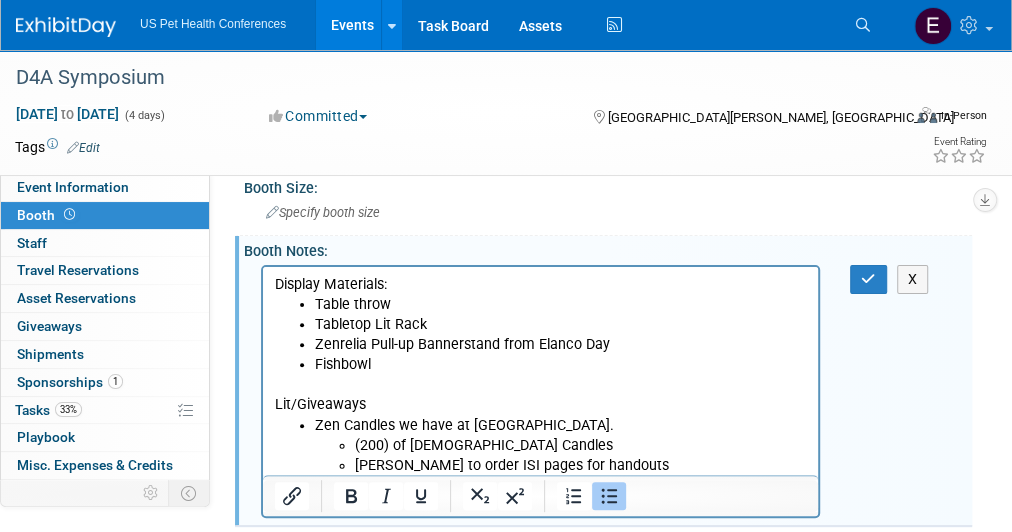 click on "(200) of Zen Candles" at bounding box center (581, 445) 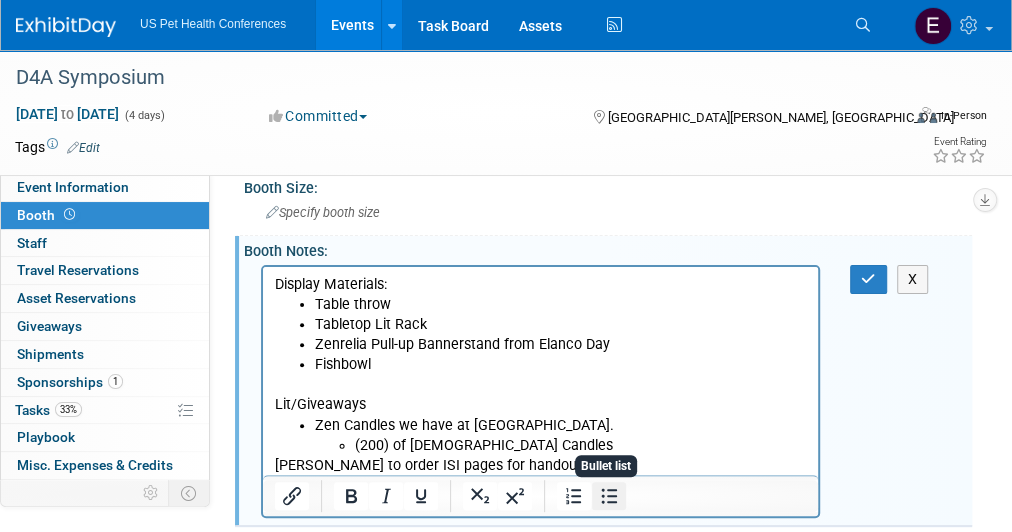 click 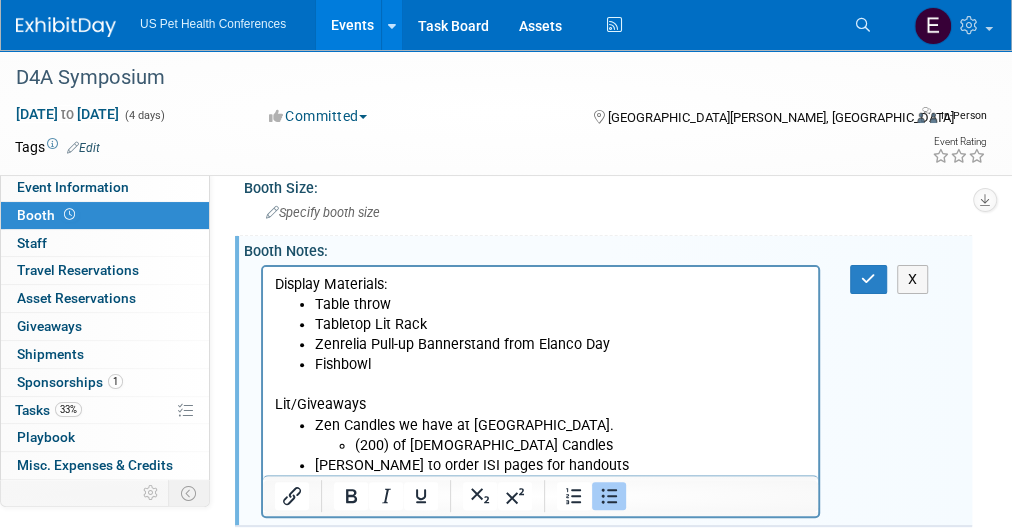click on "X" at bounding box center (863, 279) 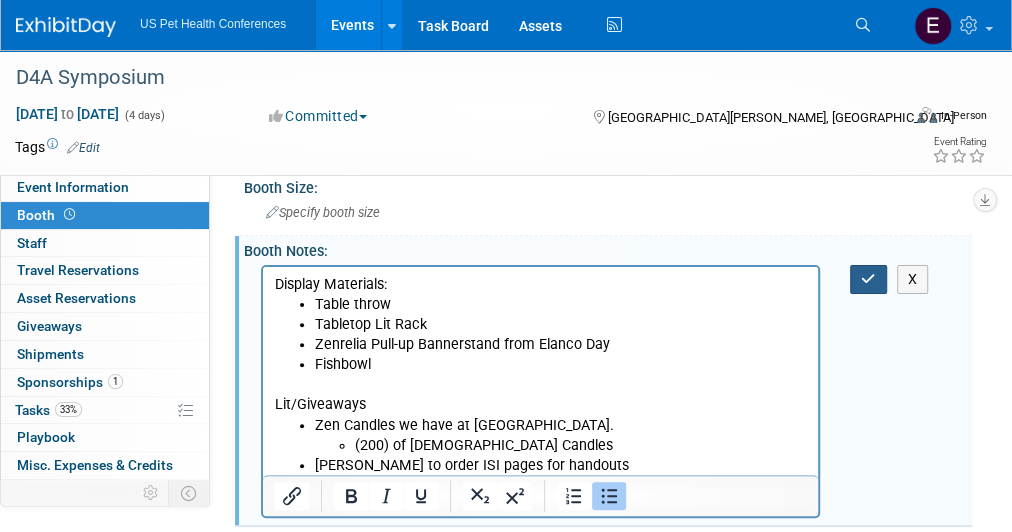 drag, startPoint x: 887, startPoint y: 274, endPoint x: 867, endPoint y: 283, distance: 21.931713 